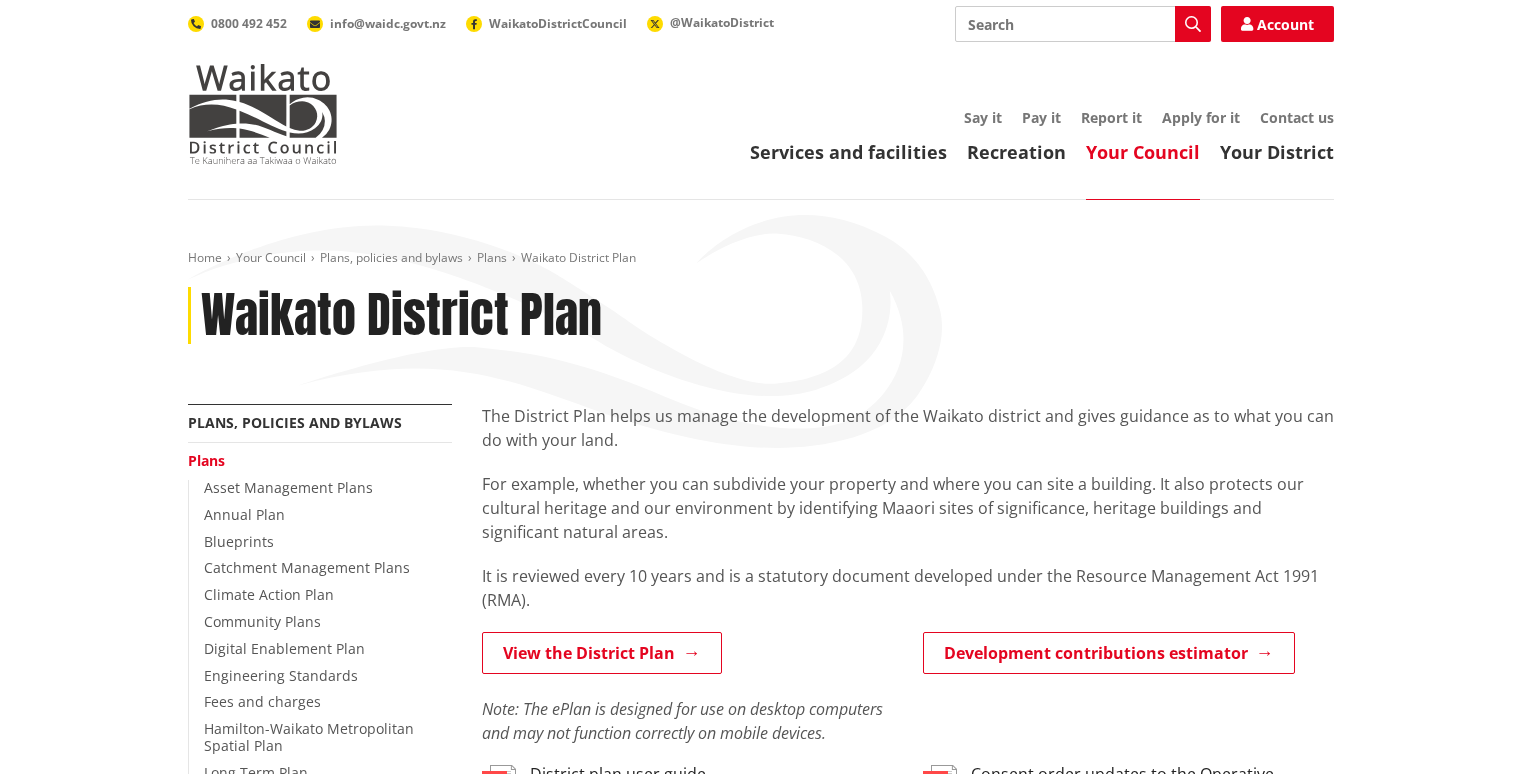 scroll, scrollTop: 0, scrollLeft: 0, axis: both 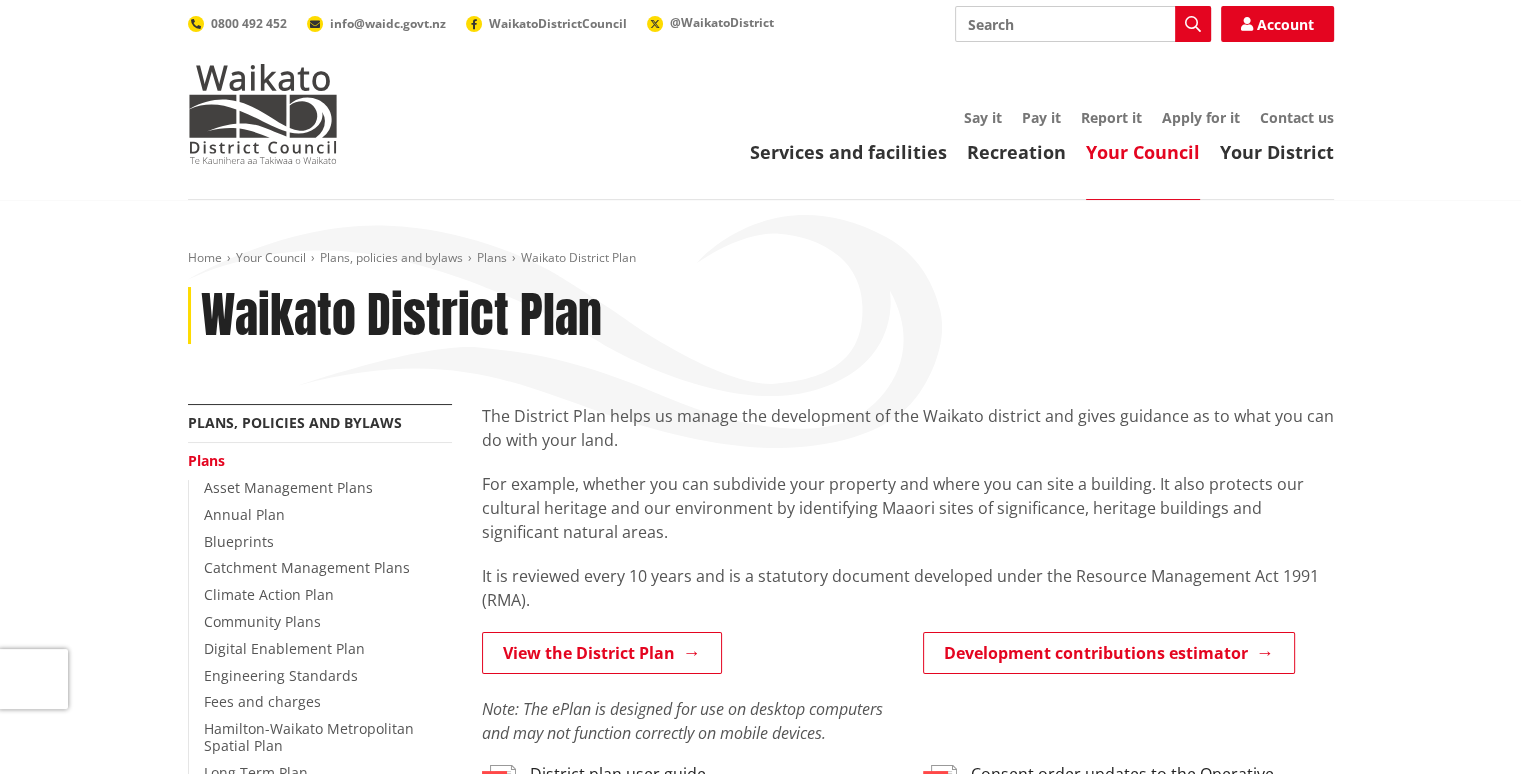 click on "Search" at bounding box center (1083, 24) 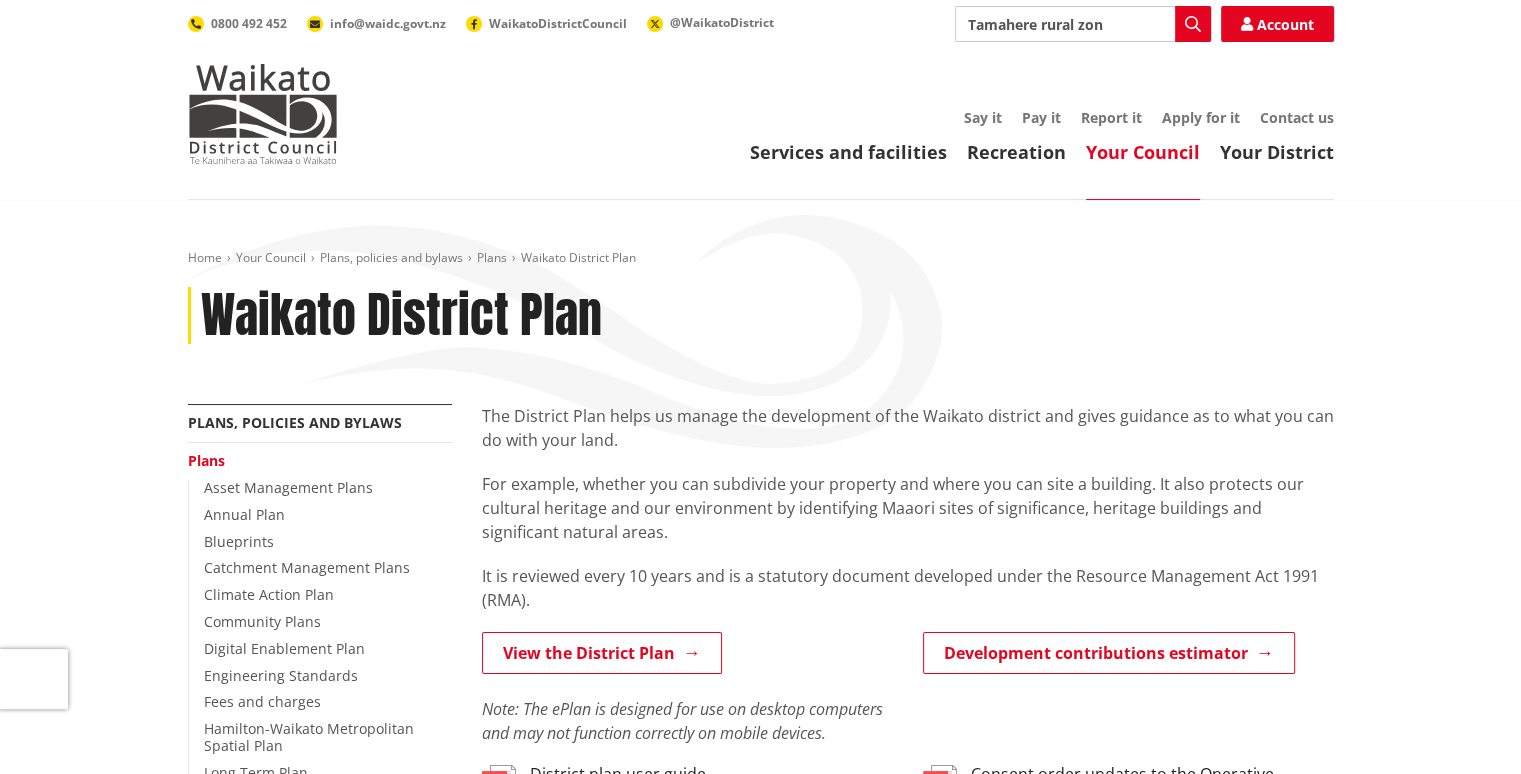 type on "Tamahere rural zone" 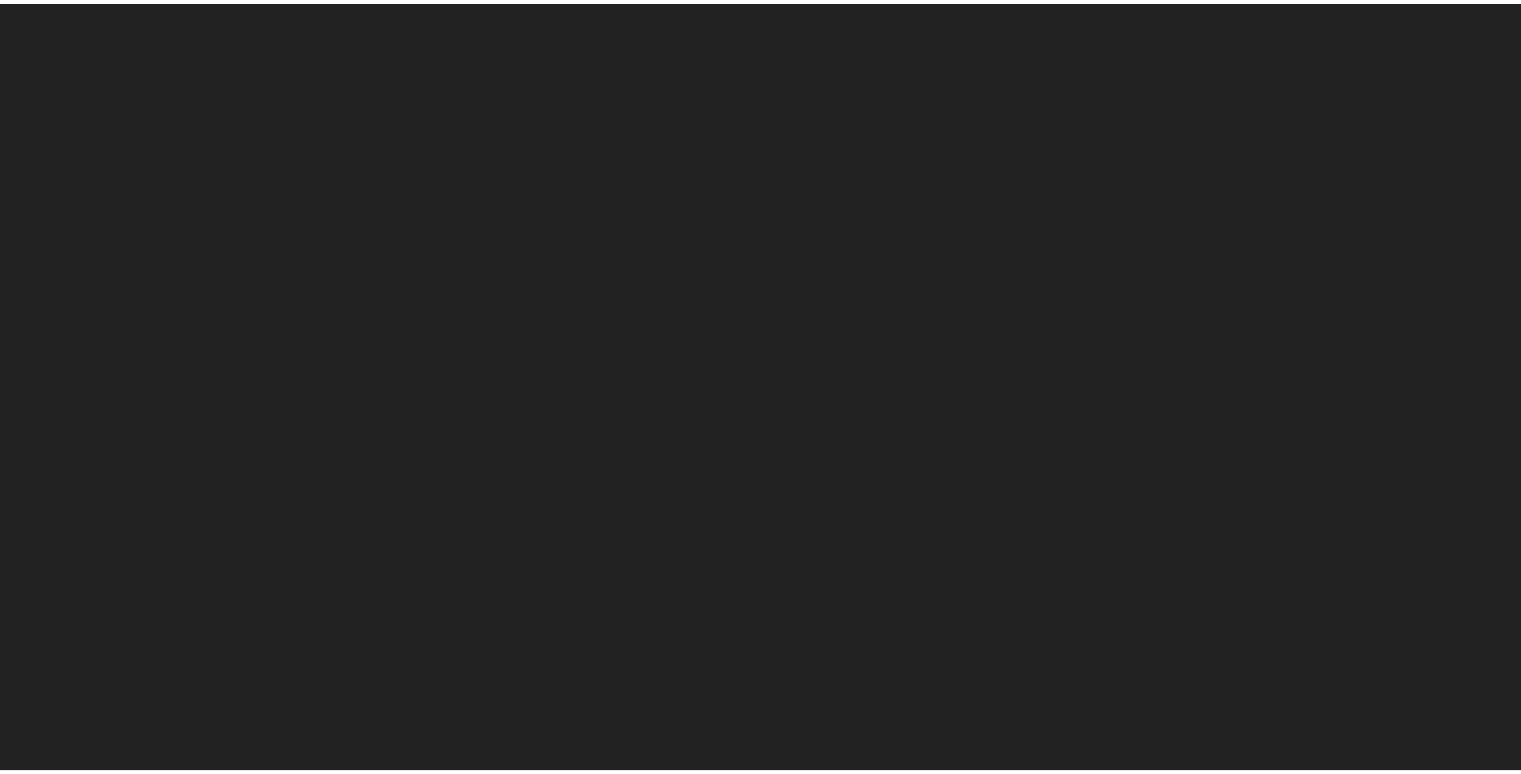 scroll, scrollTop: 0, scrollLeft: 0, axis: both 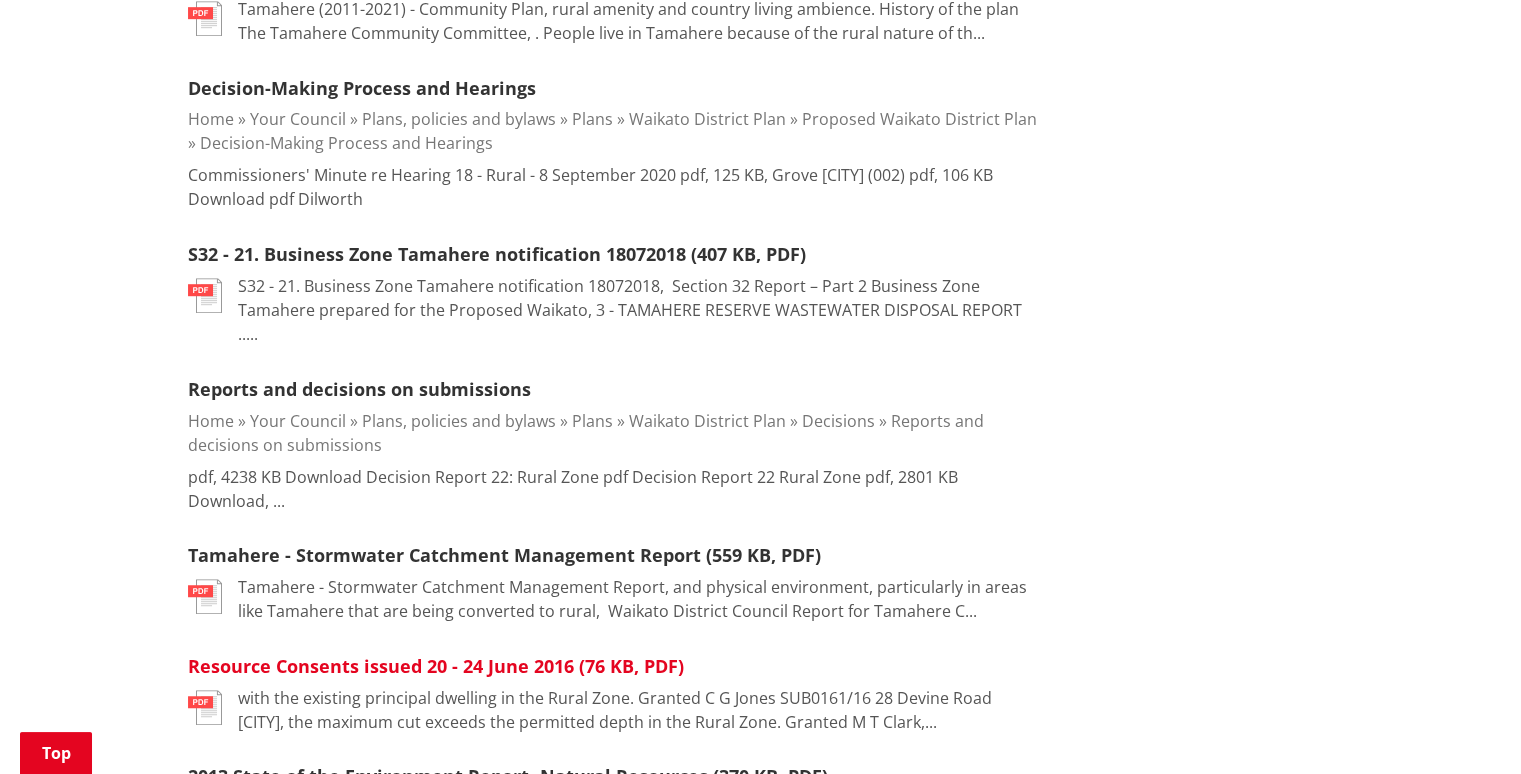 click on "Resource Consents issued 20 - 24  June 2016 (76 KB, PDF)" at bounding box center [436, 666] 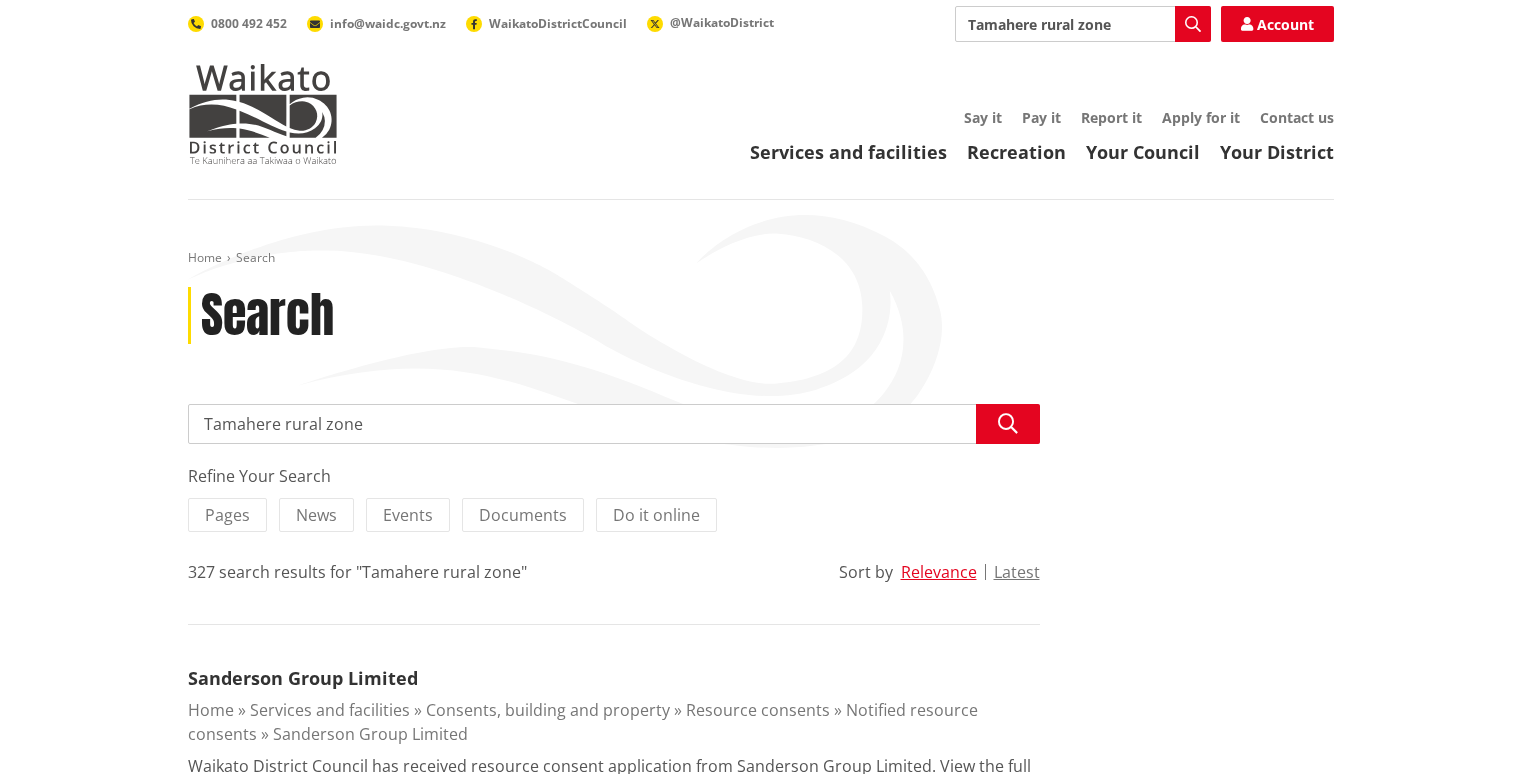 scroll, scrollTop: 1271, scrollLeft: 0, axis: vertical 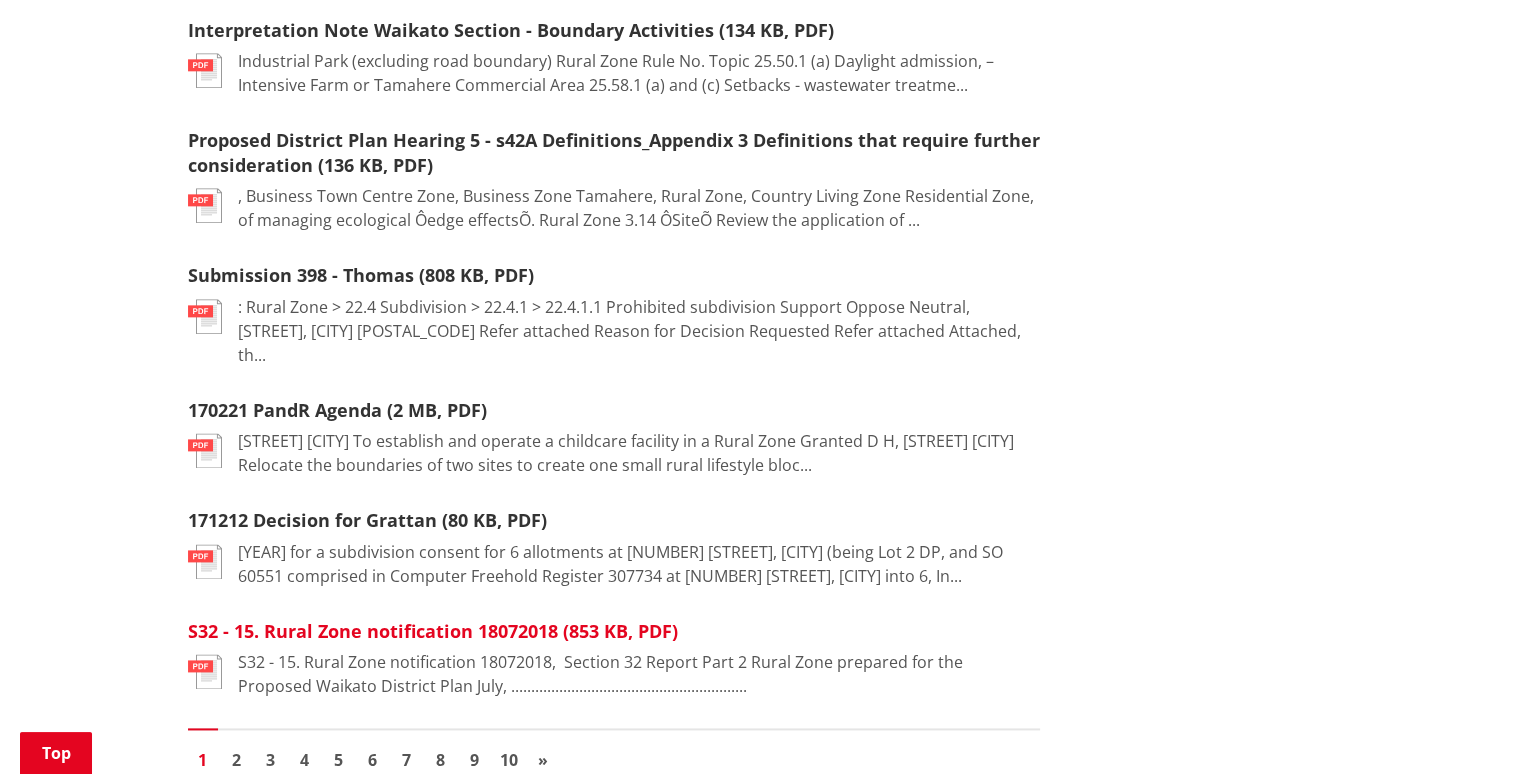 click on "S32 - 15. Rural Zone notification 18072018 (853 KB, PDF)" at bounding box center (433, 631) 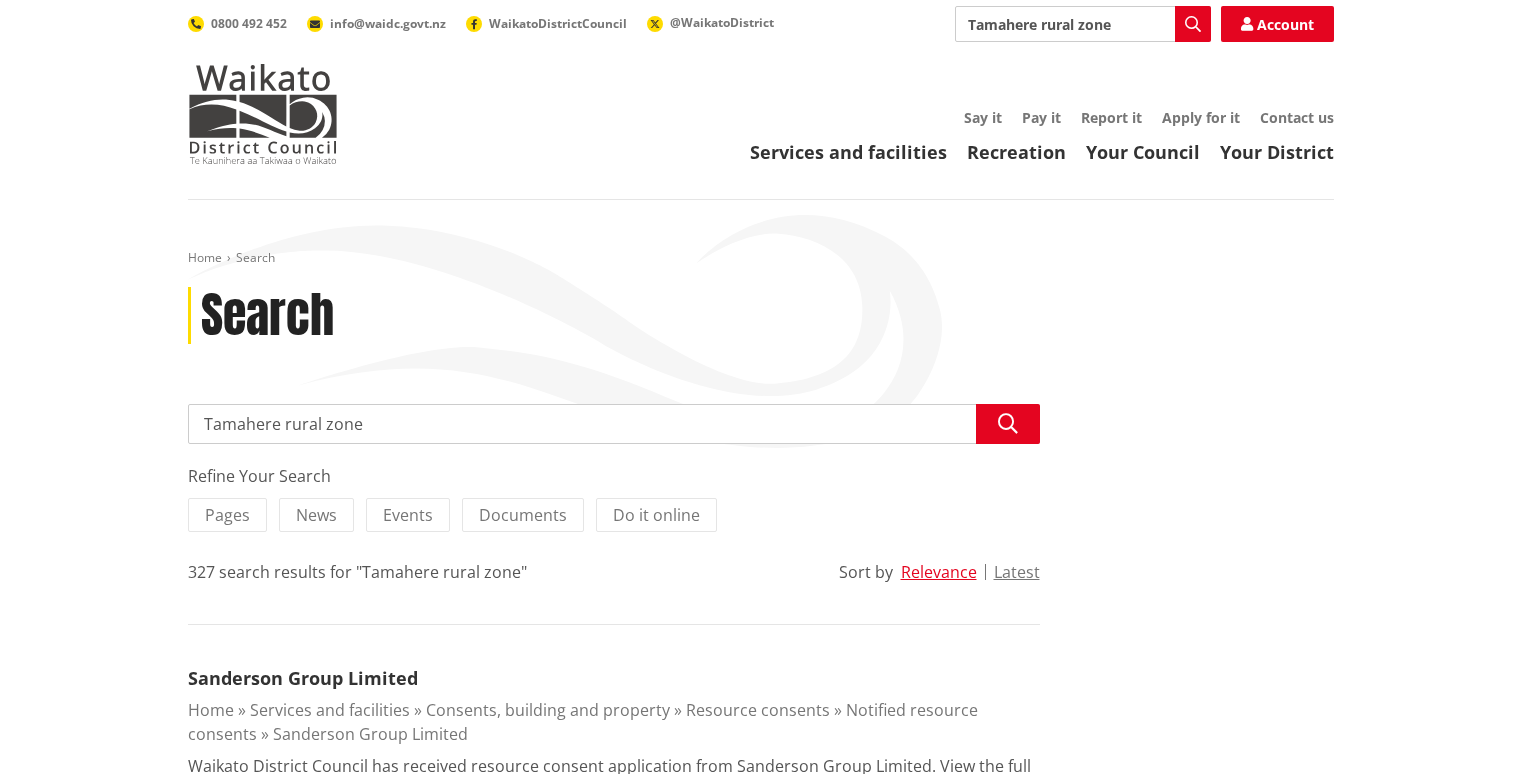 scroll, scrollTop: 2484, scrollLeft: 0, axis: vertical 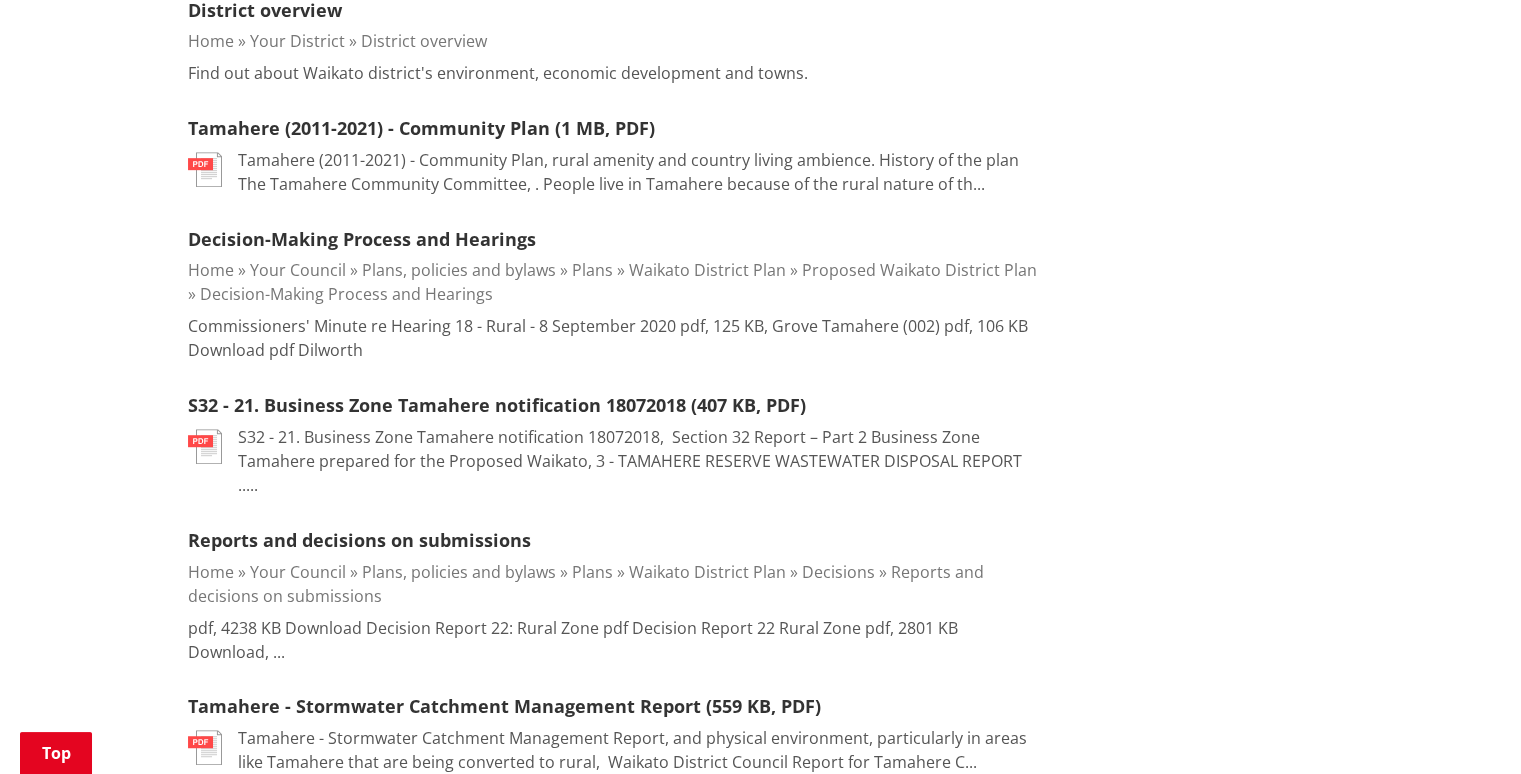 click on "Home
Search
Search
Search
Tamahere rural zone
Search
Refine Your Search
Pages
News
Events
Documents
Do it online
327 search  results for "Tamahere rural zone"
Sort by
Relevance
Latest
Sanderson Group Limited
Home
Services and facilities
Consents, building and property
Resource consents
pdf" at bounding box center (760, 628) 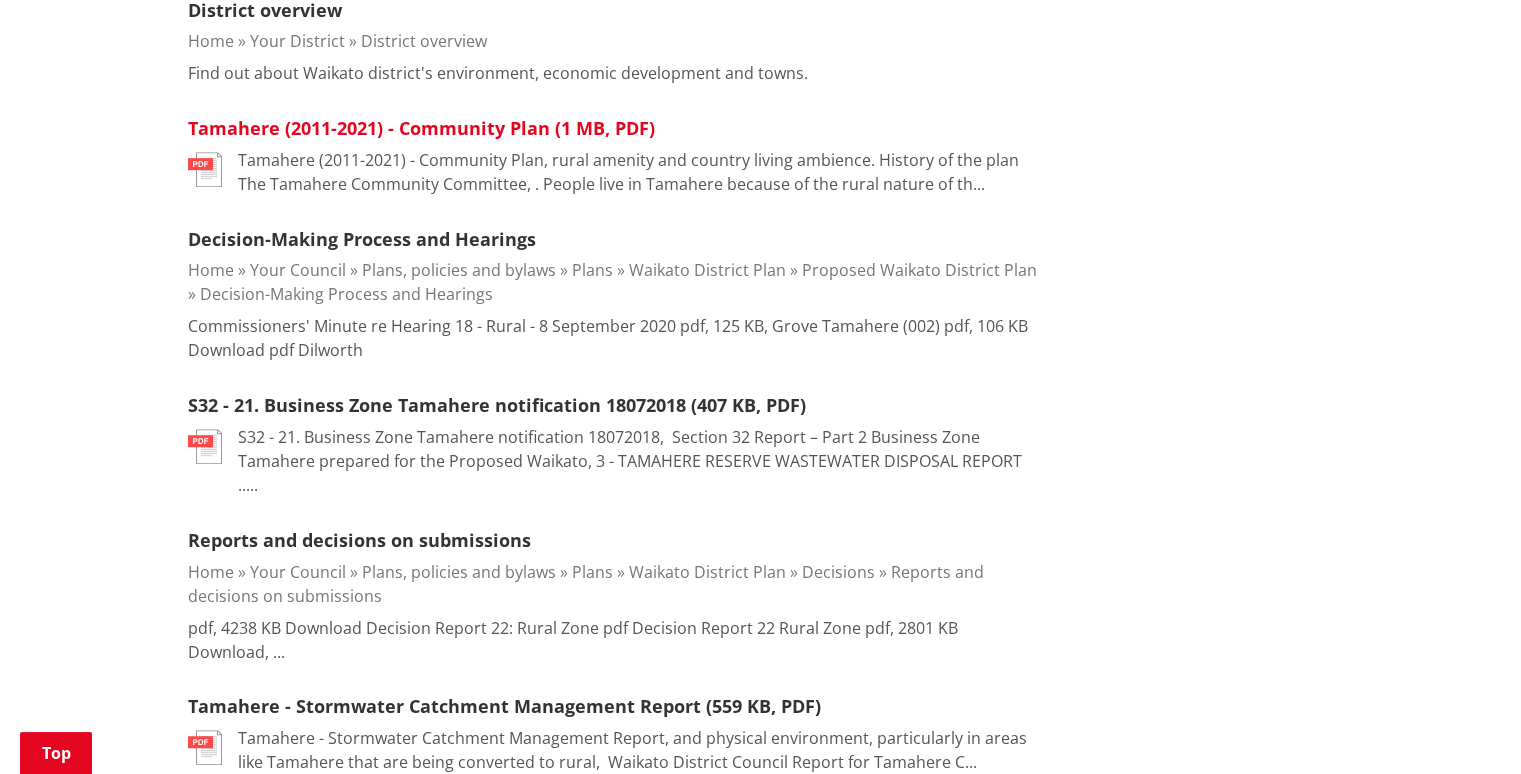 click on "Tamahere (2011-2021) - Community Plan (1 MB, PDF)" at bounding box center [421, 128] 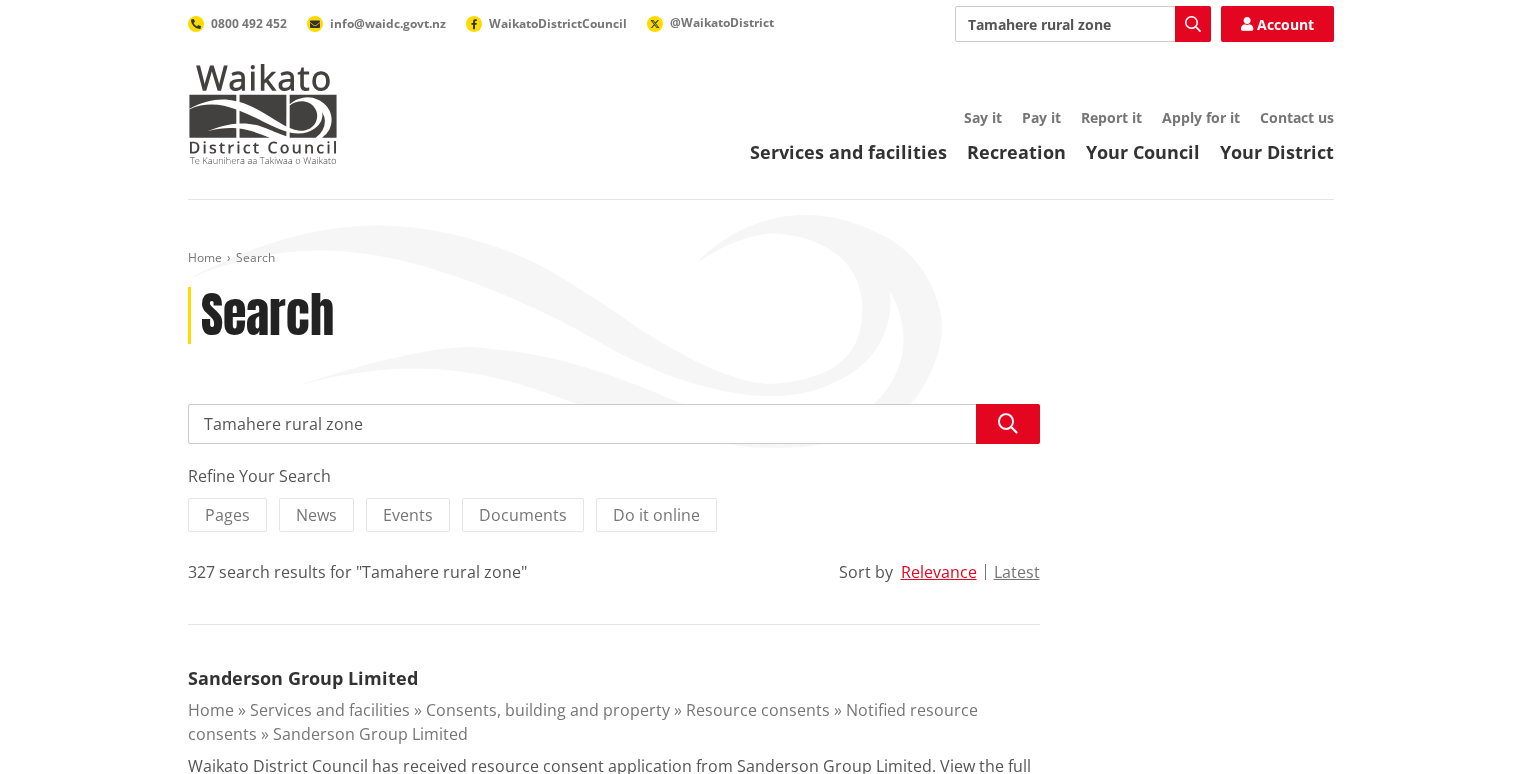 scroll, scrollTop: 1120, scrollLeft: 0, axis: vertical 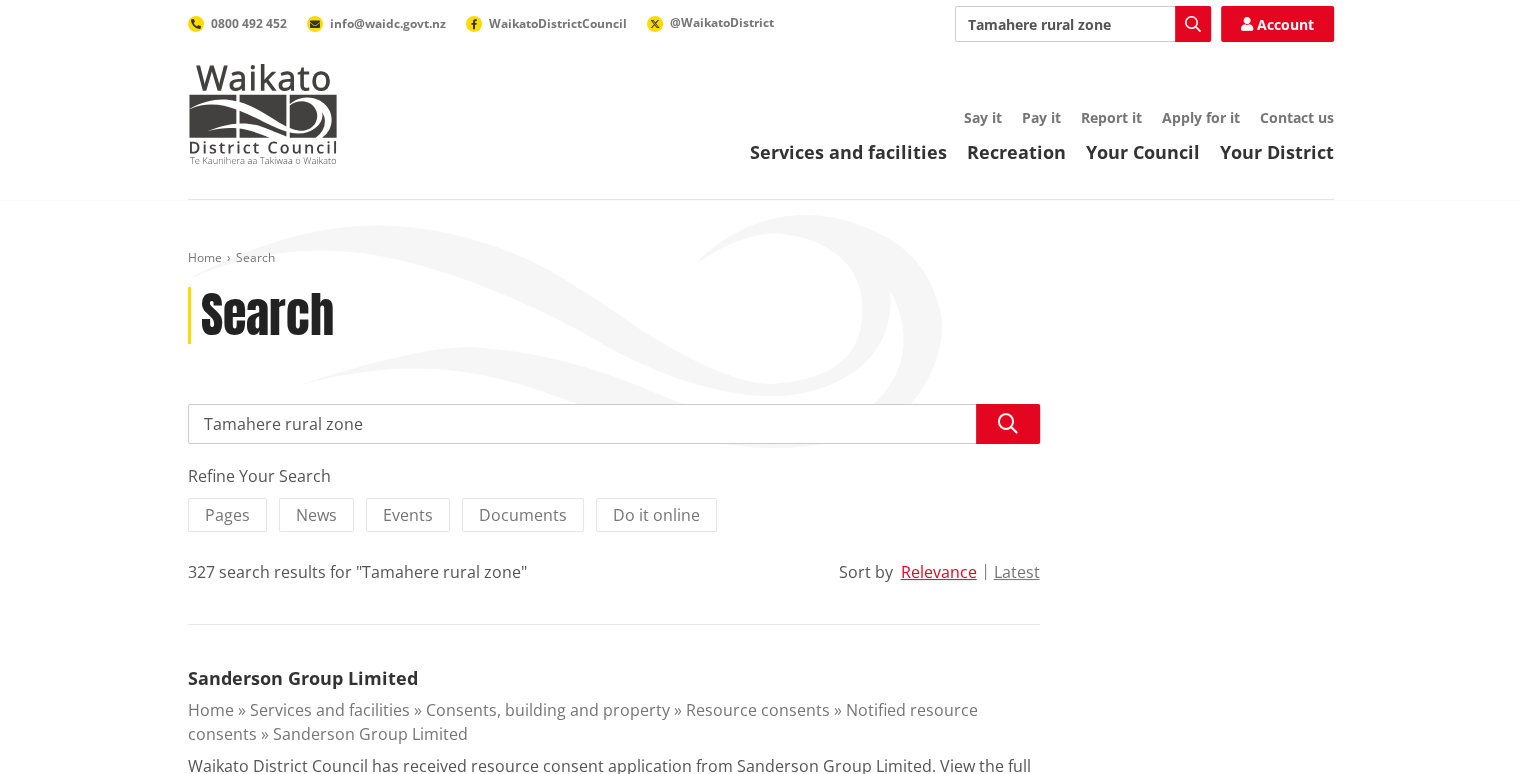 click on "Tamahere rural zone" at bounding box center [1083, 24] 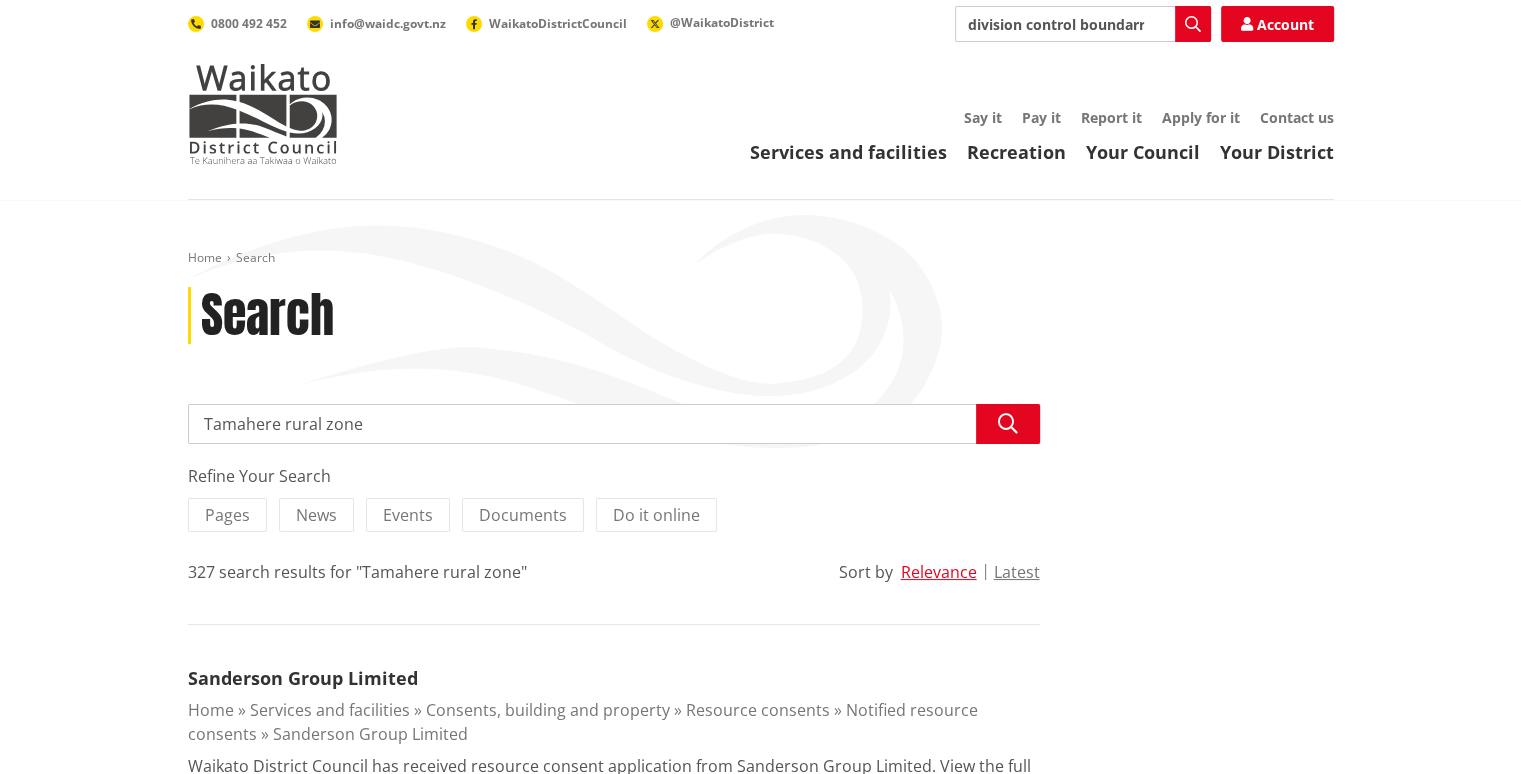 type on "Tamahere airport subdivision control boundaryrural zone" 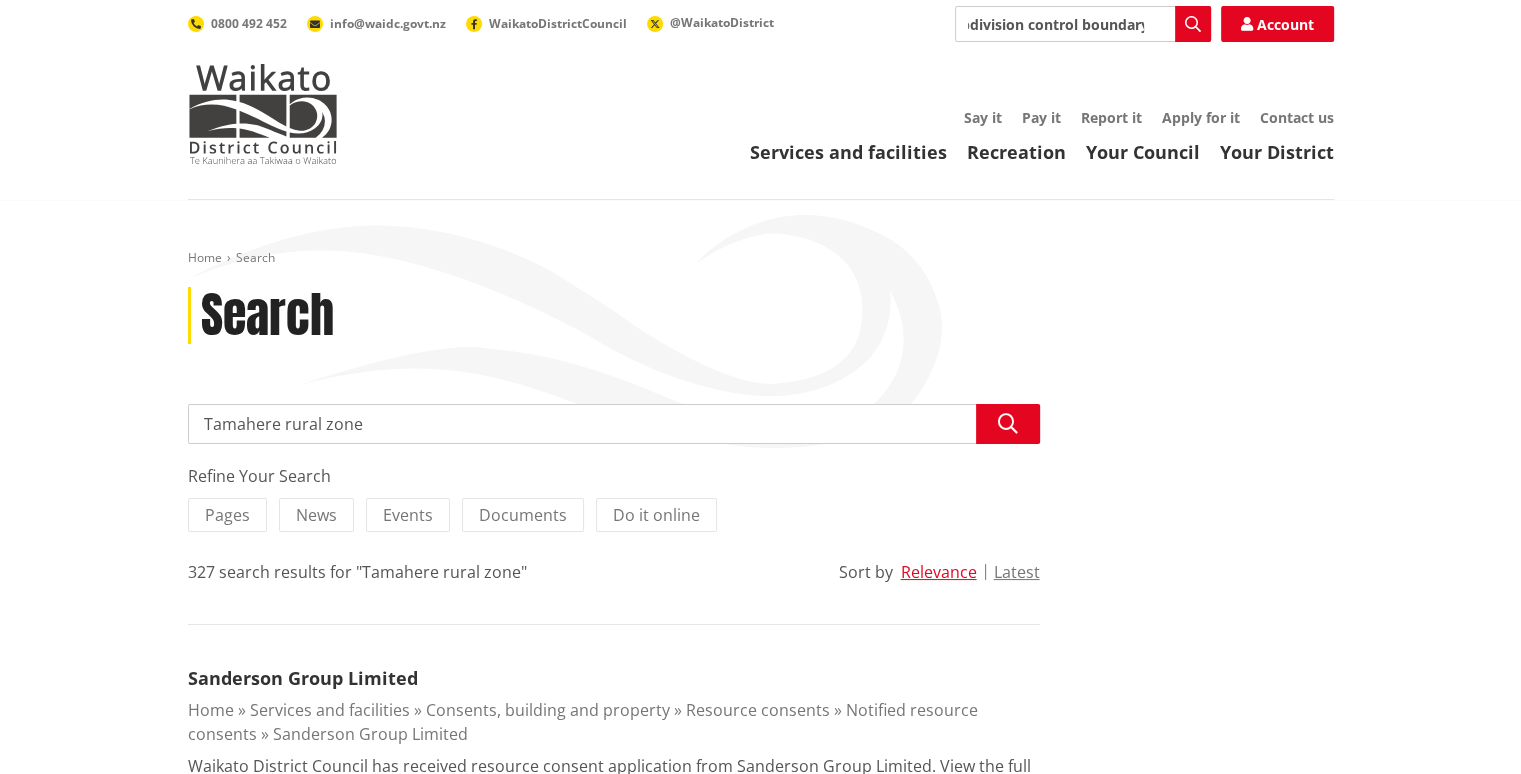 scroll, scrollTop: 0, scrollLeft: 156, axis: horizontal 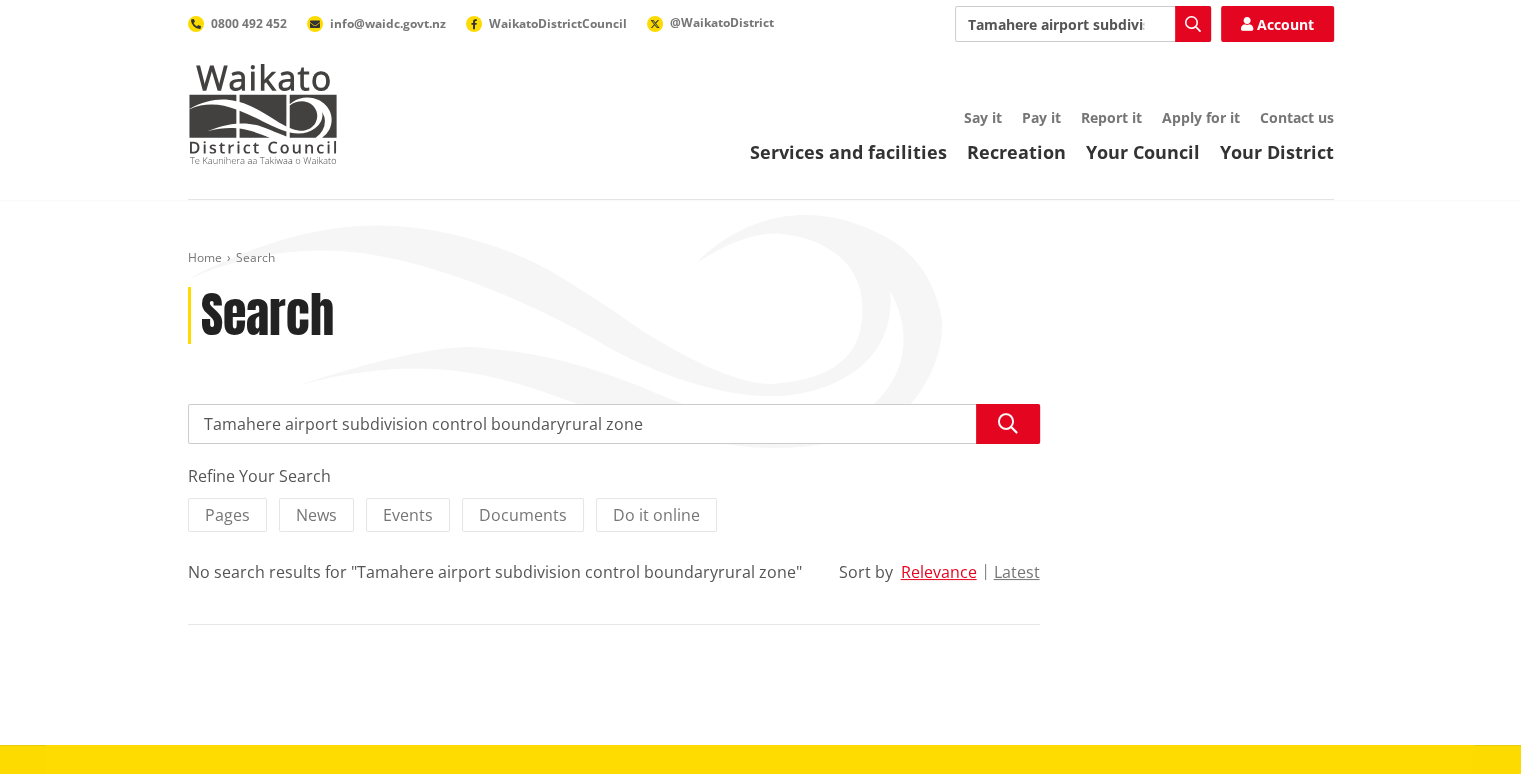 click on "Tamahere airport subdivision control boundaryrural zone" at bounding box center [614, 424] 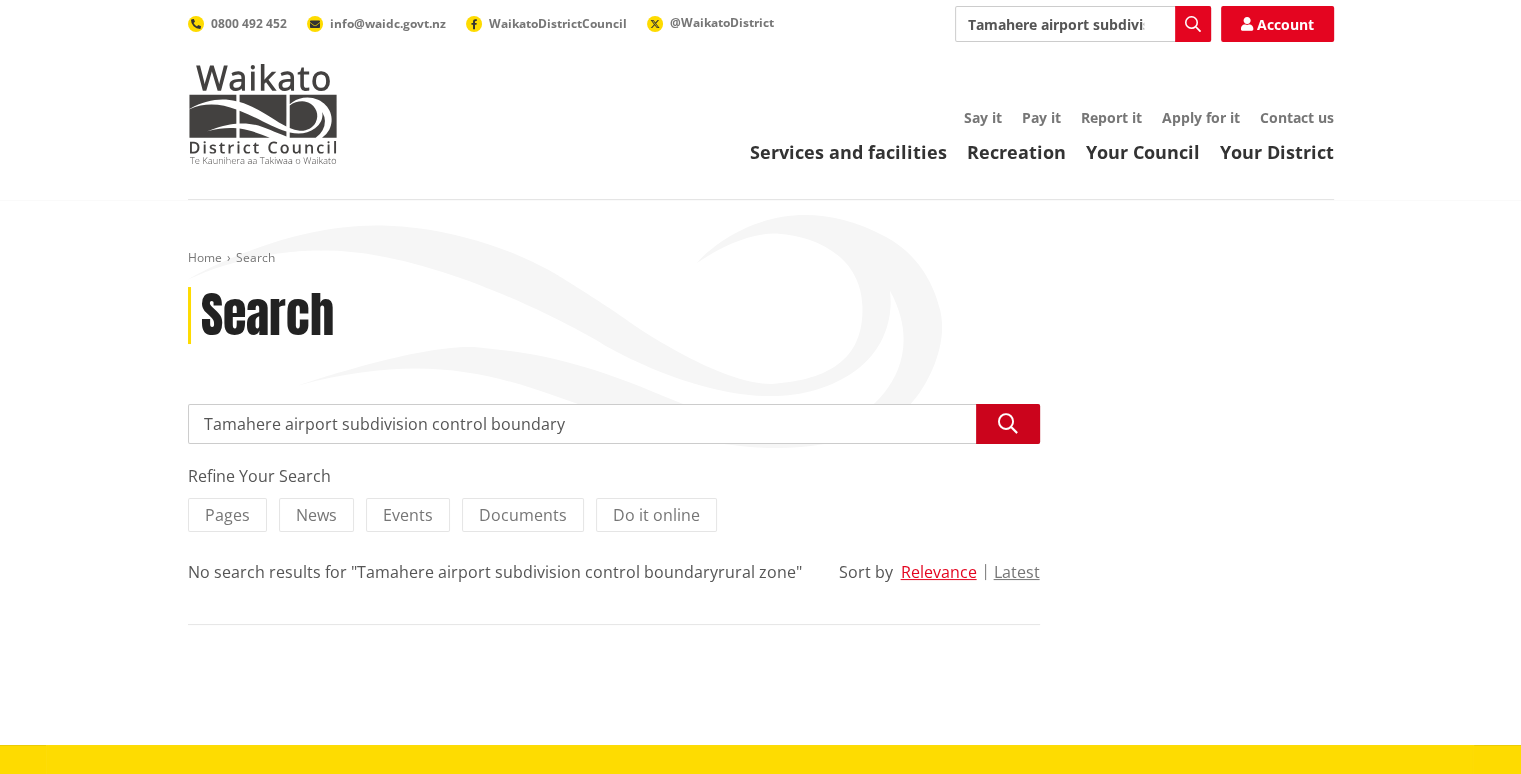 type on "Tamahere airport subdivision control boundary" 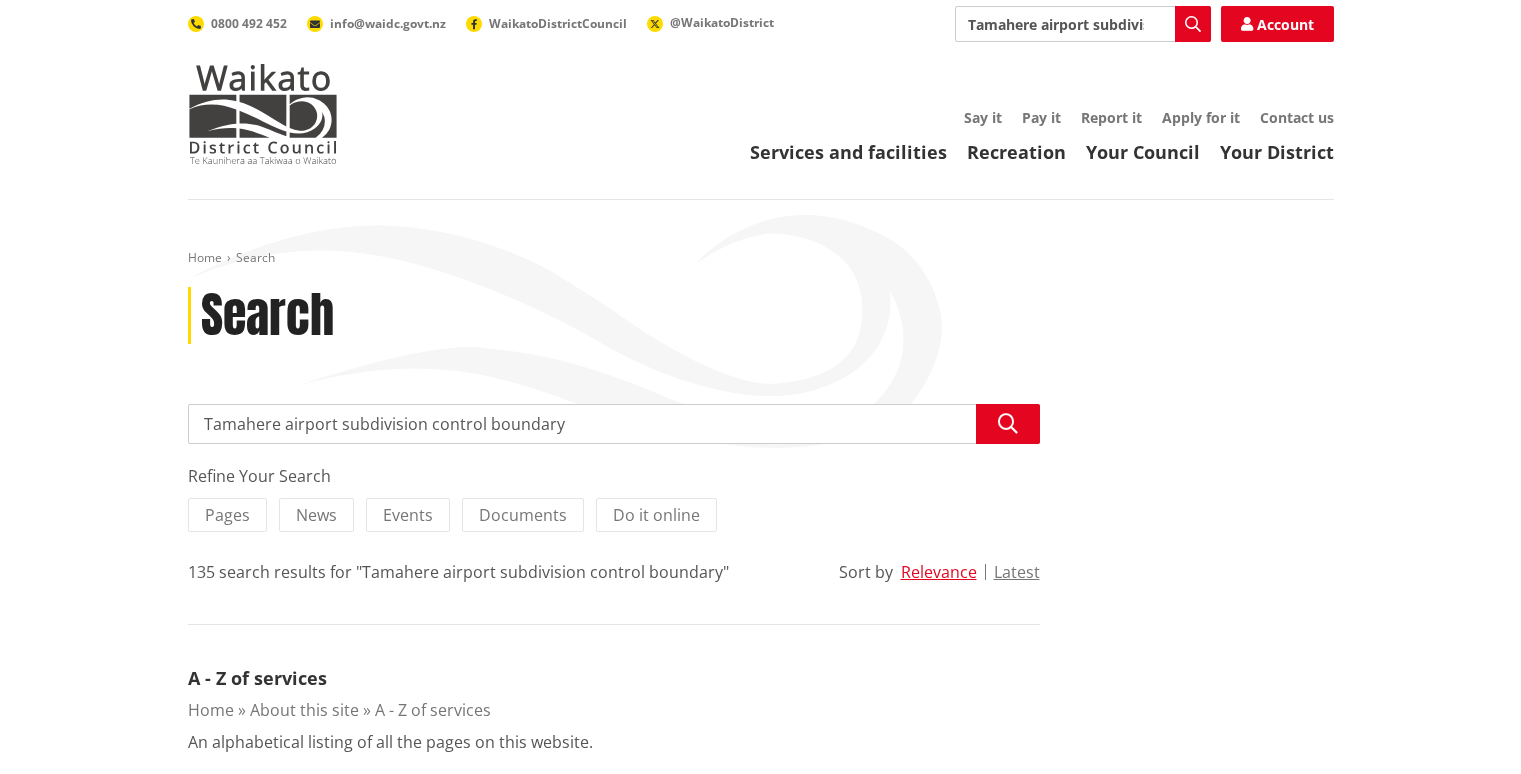 scroll, scrollTop: 0, scrollLeft: 0, axis: both 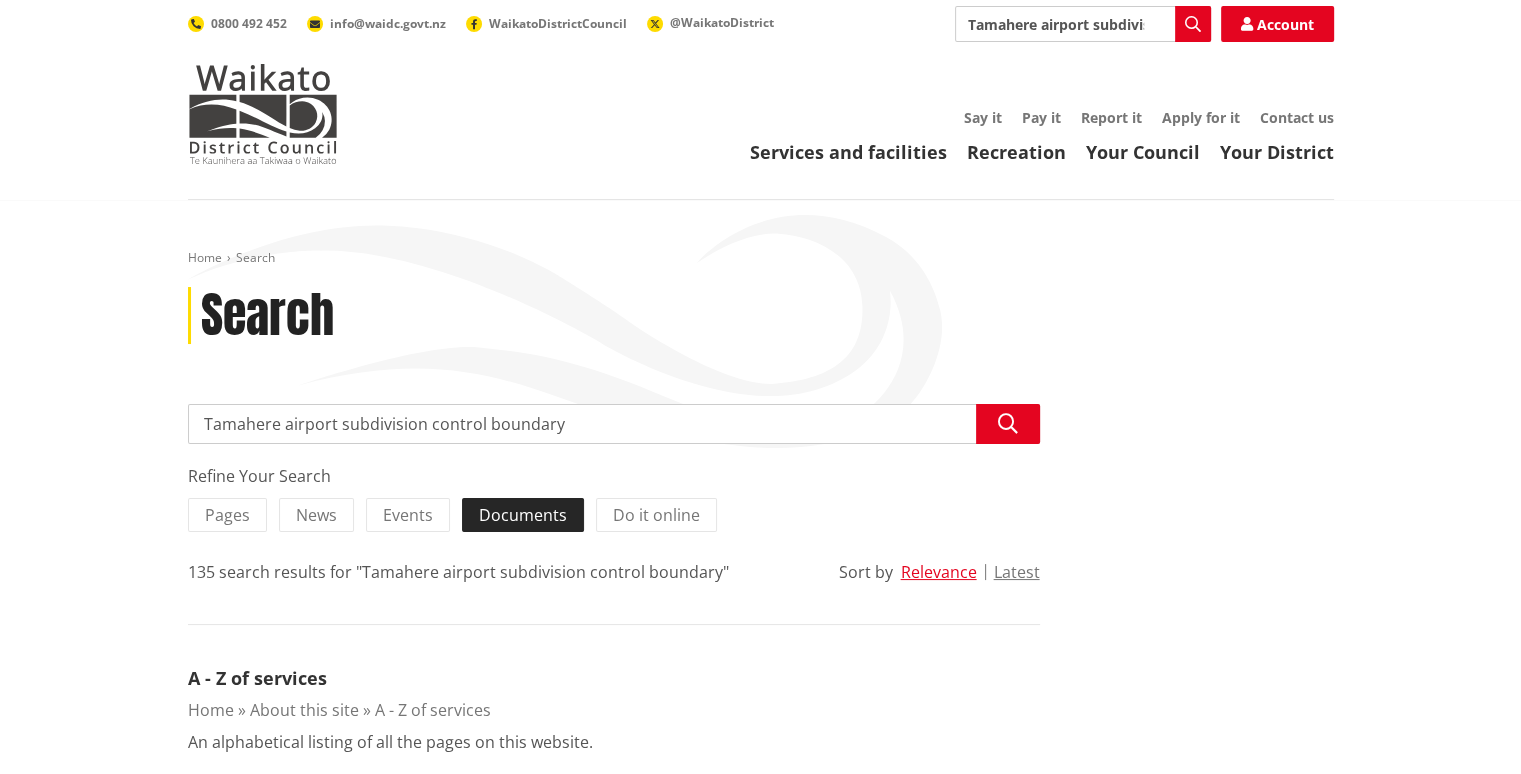 click on "Documents" at bounding box center [523, 515] 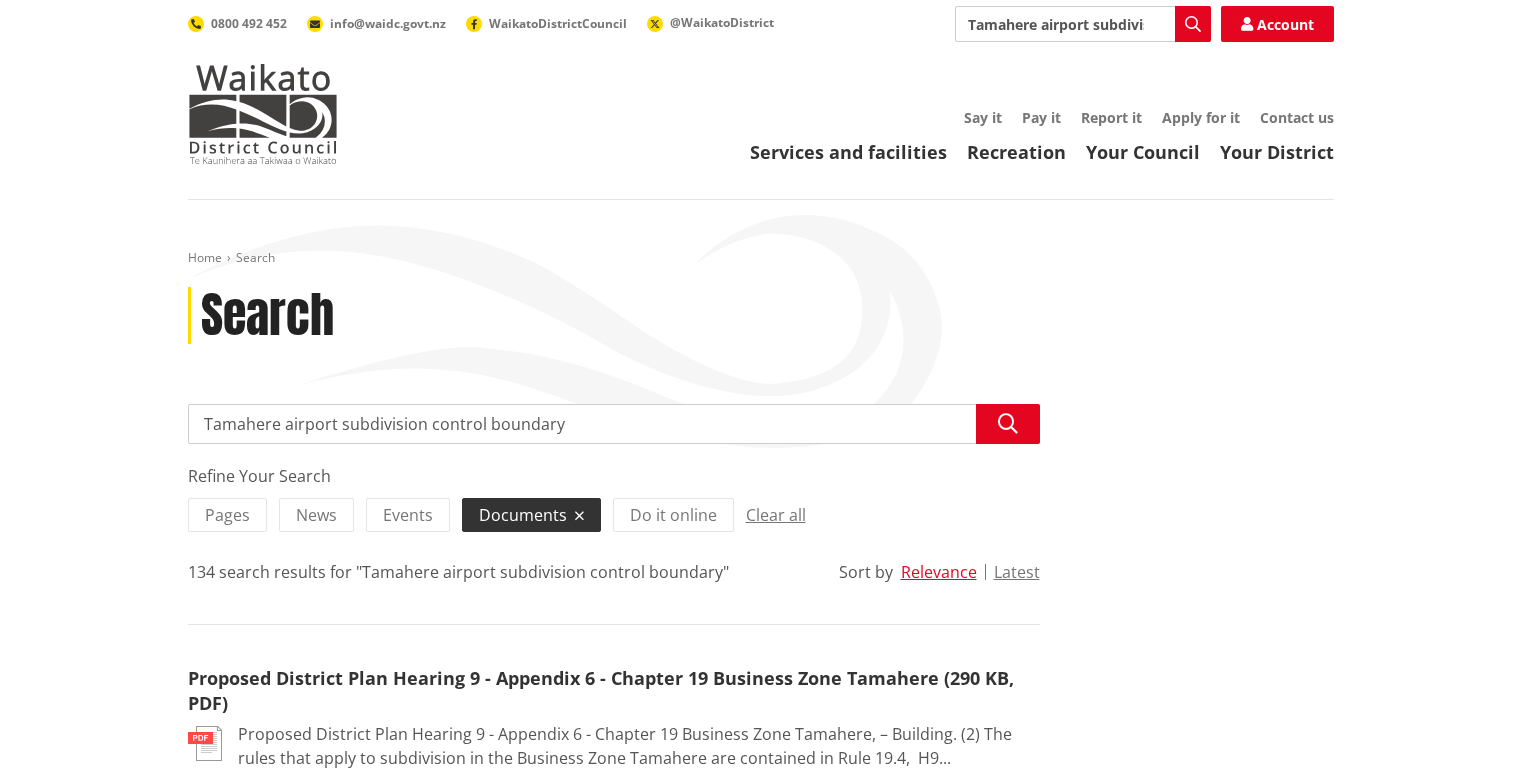 scroll, scrollTop: 0, scrollLeft: 0, axis: both 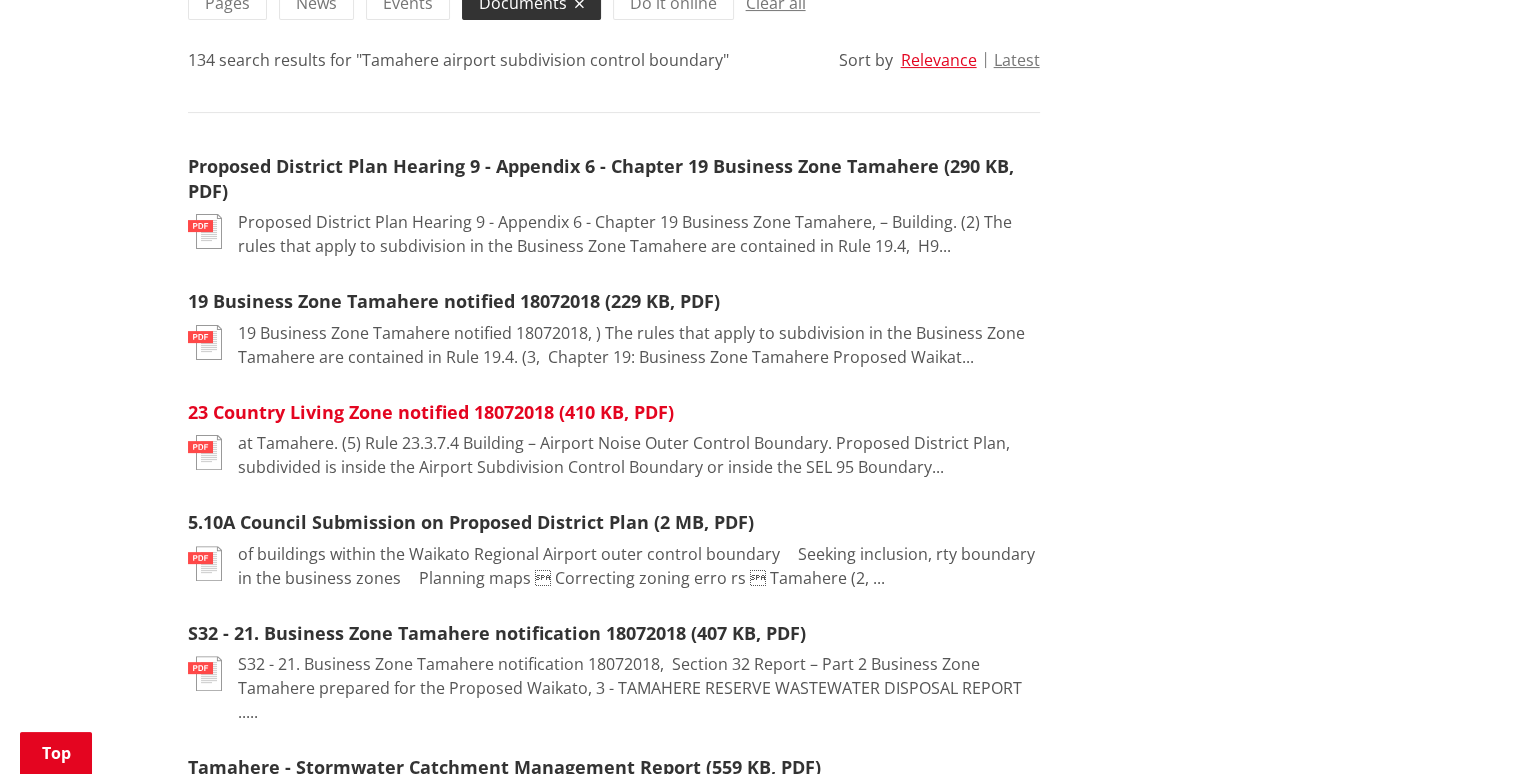 click on "23 Country Living Zone notified 18072018 (410 KB, PDF)" at bounding box center [431, 412] 